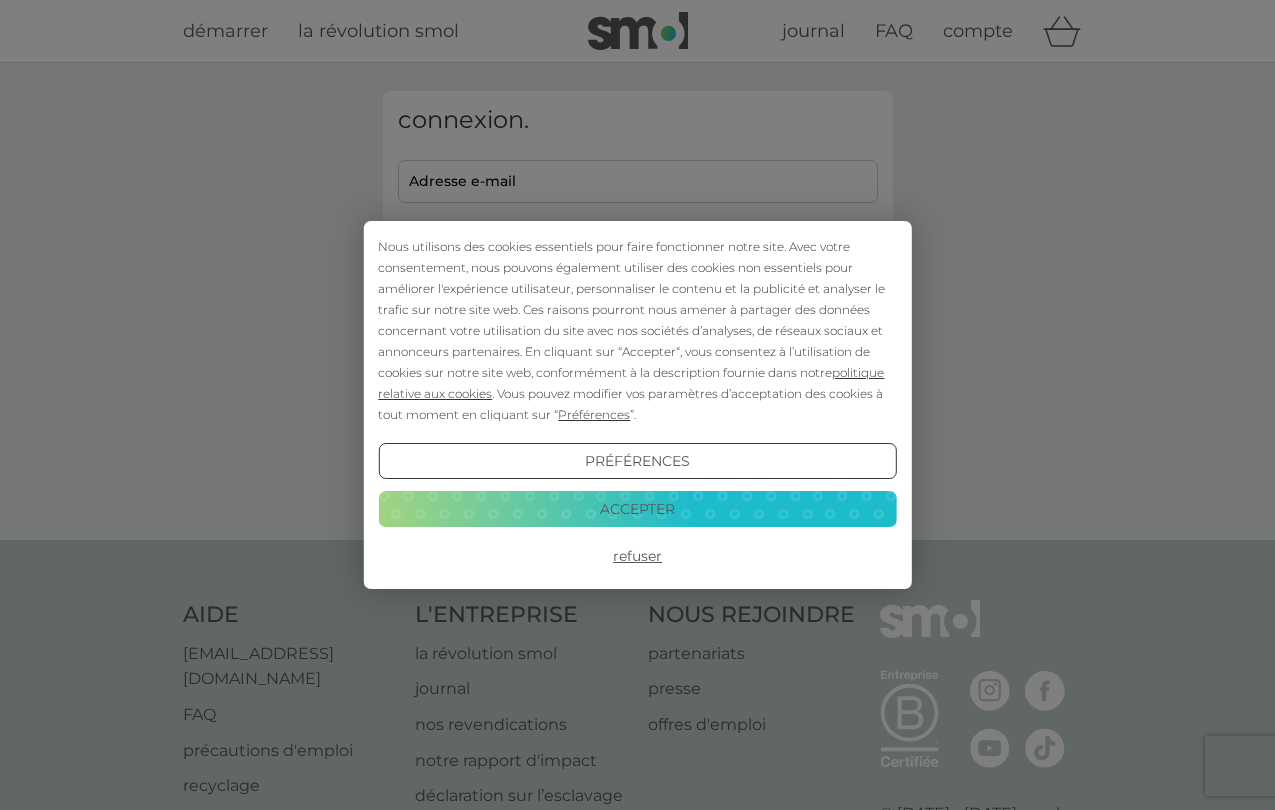 scroll, scrollTop: 0, scrollLeft: 0, axis: both 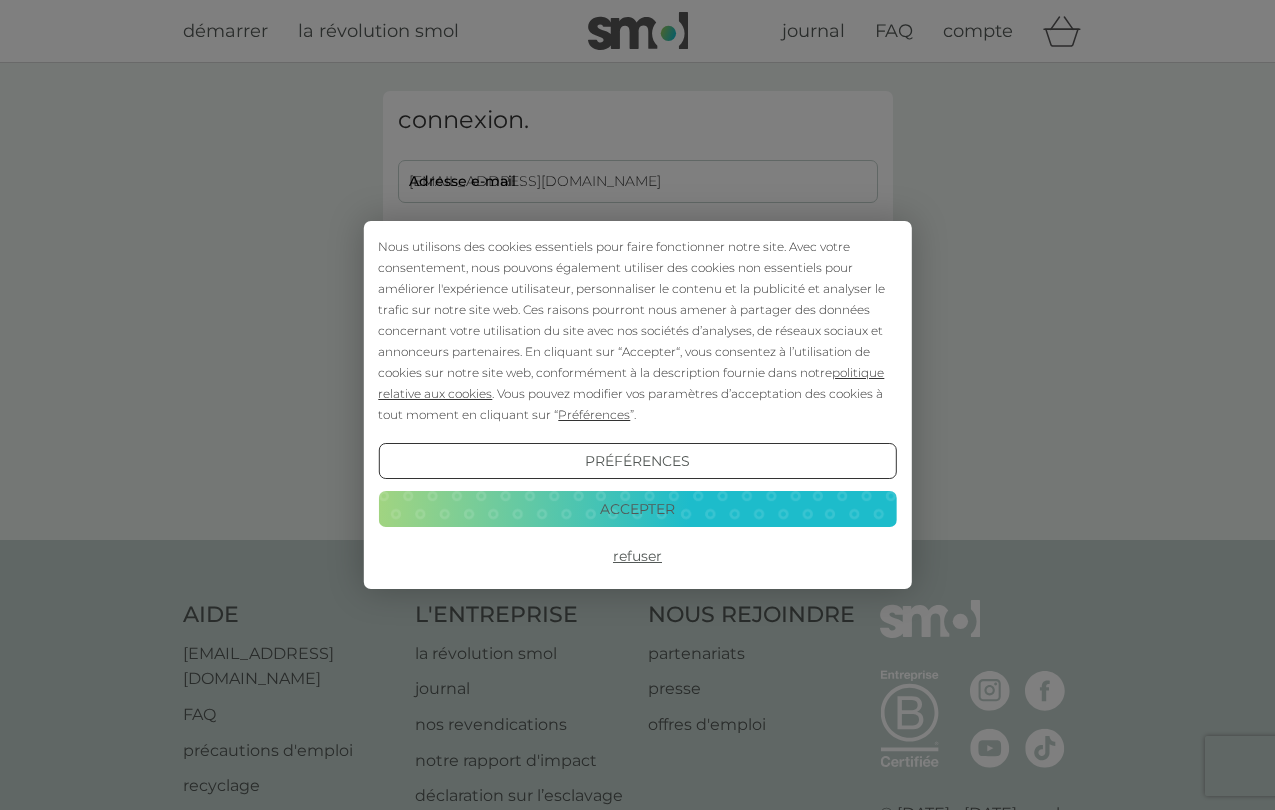 click on "Refuser" at bounding box center (637, 557) 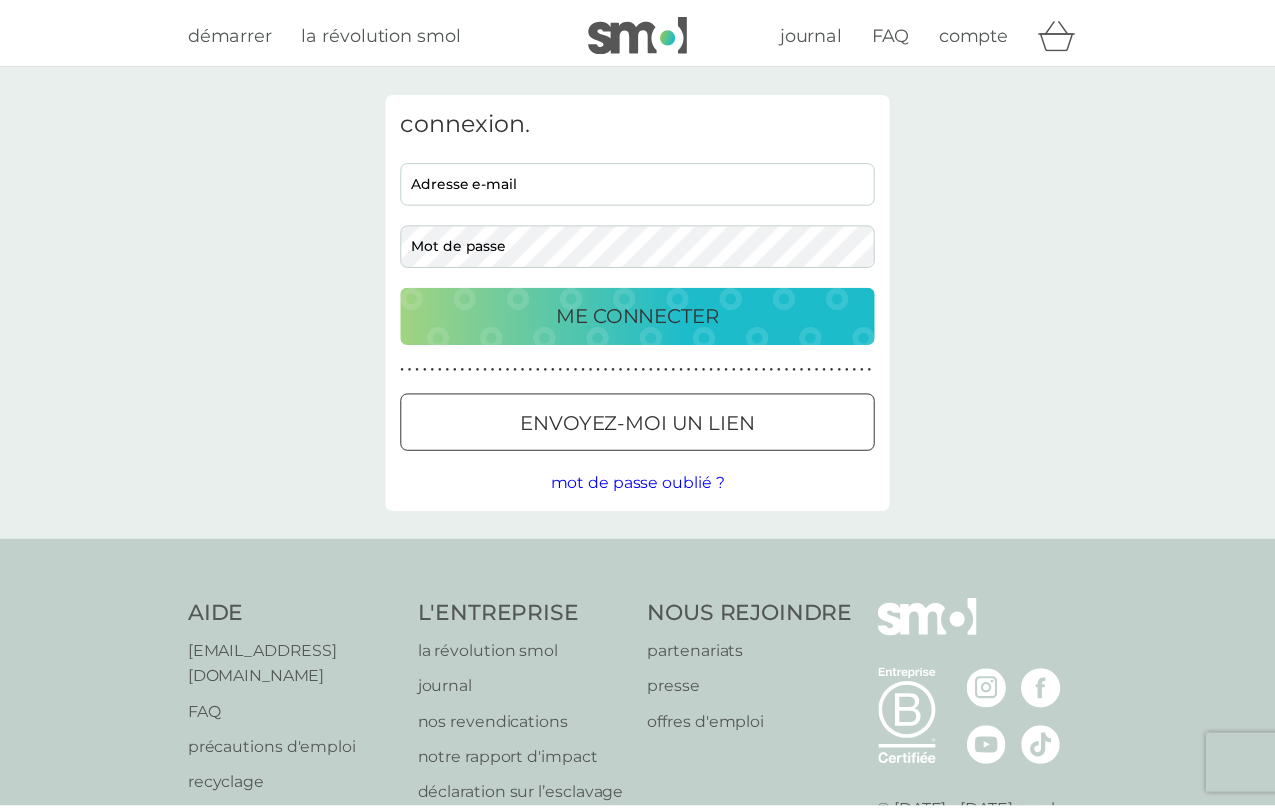 scroll, scrollTop: 0, scrollLeft: 0, axis: both 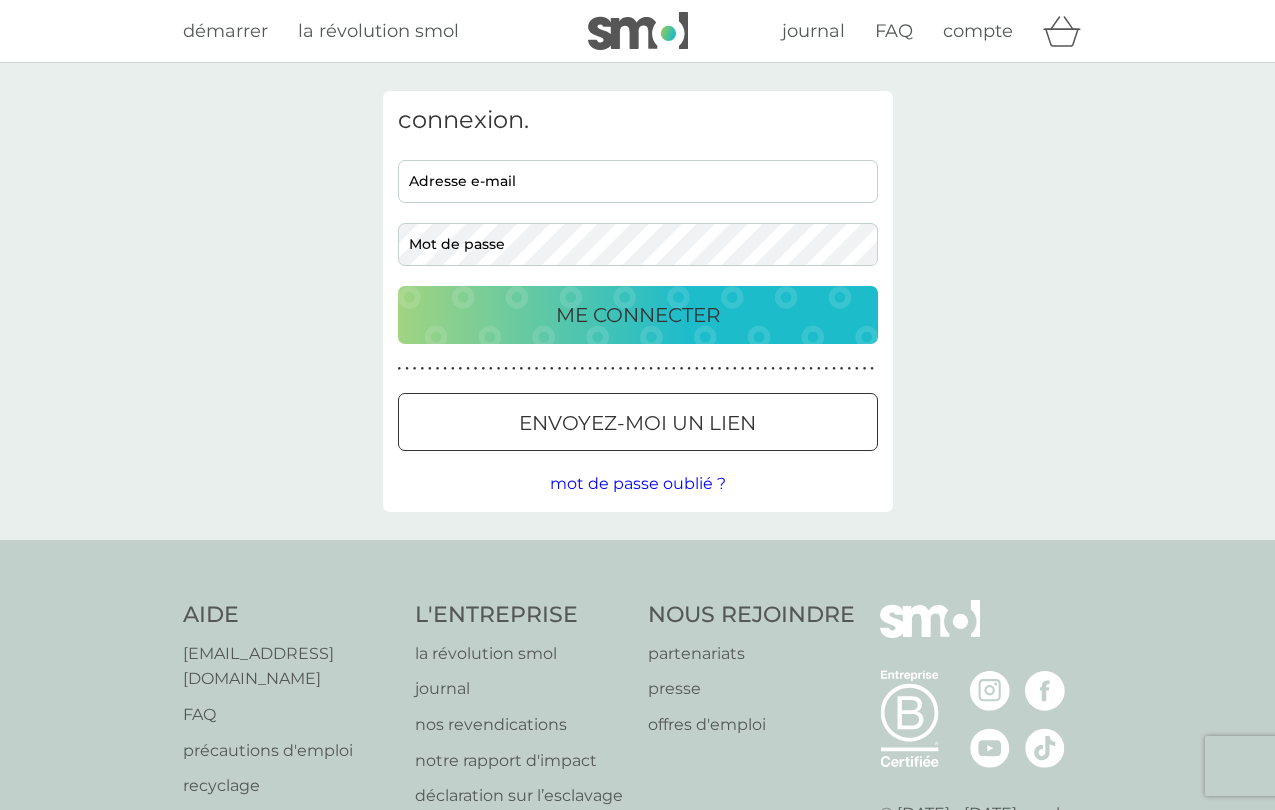 type on "manon.delpon@hotmail.fr" 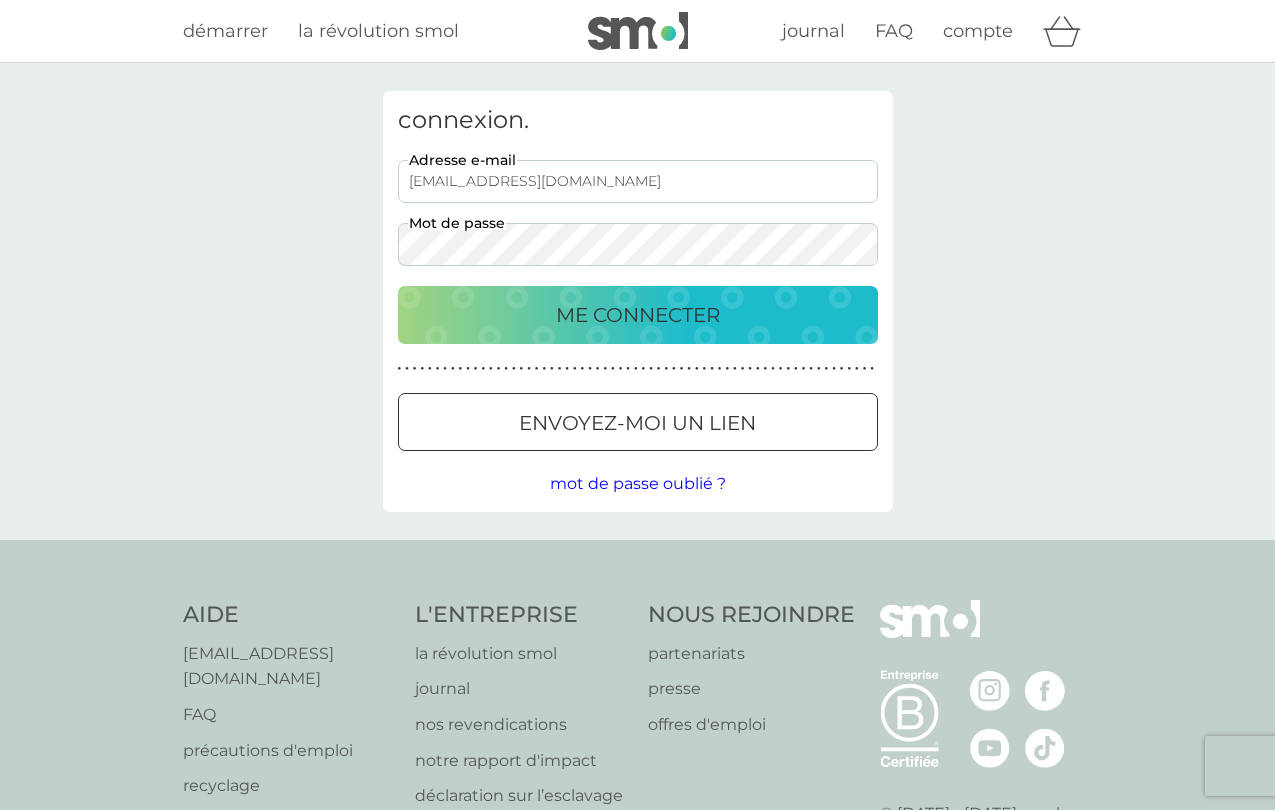 click on "ME CONNECTER" at bounding box center [638, 315] 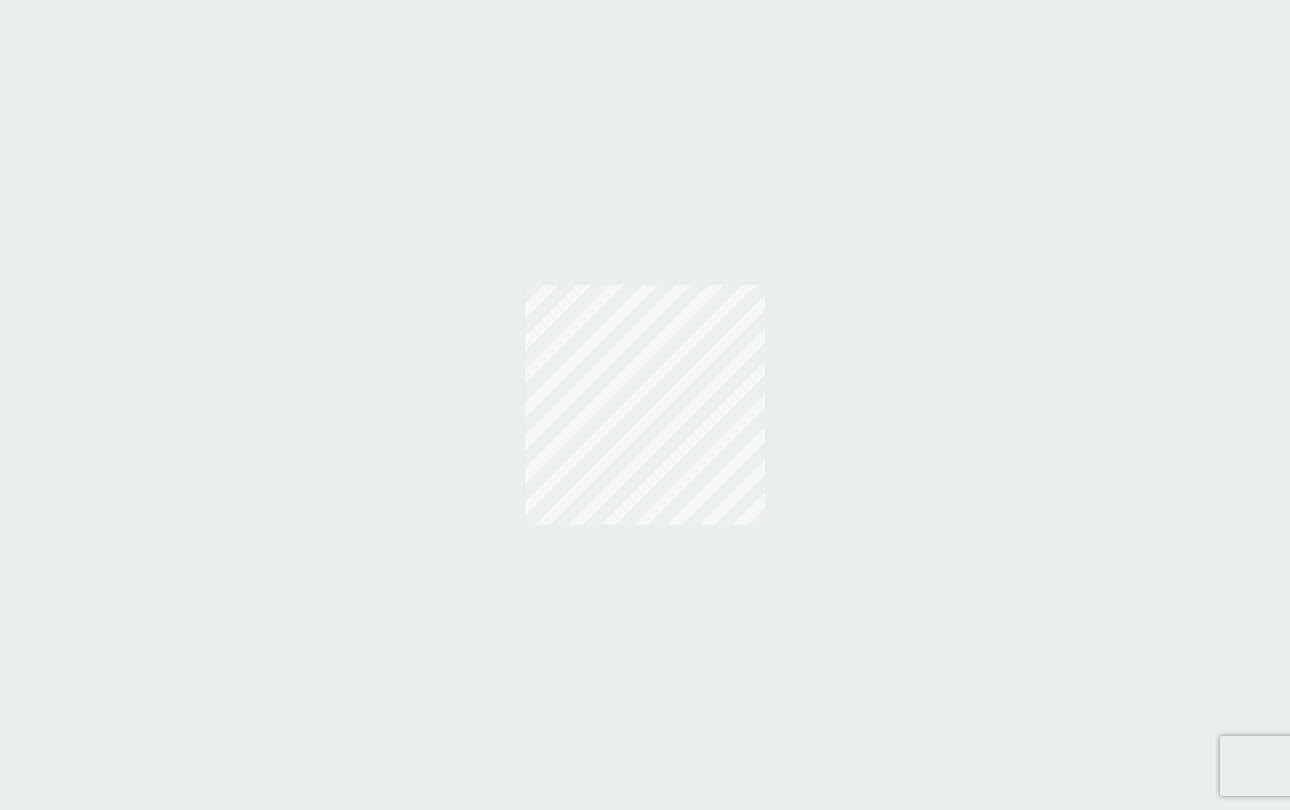 scroll, scrollTop: 0, scrollLeft: 0, axis: both 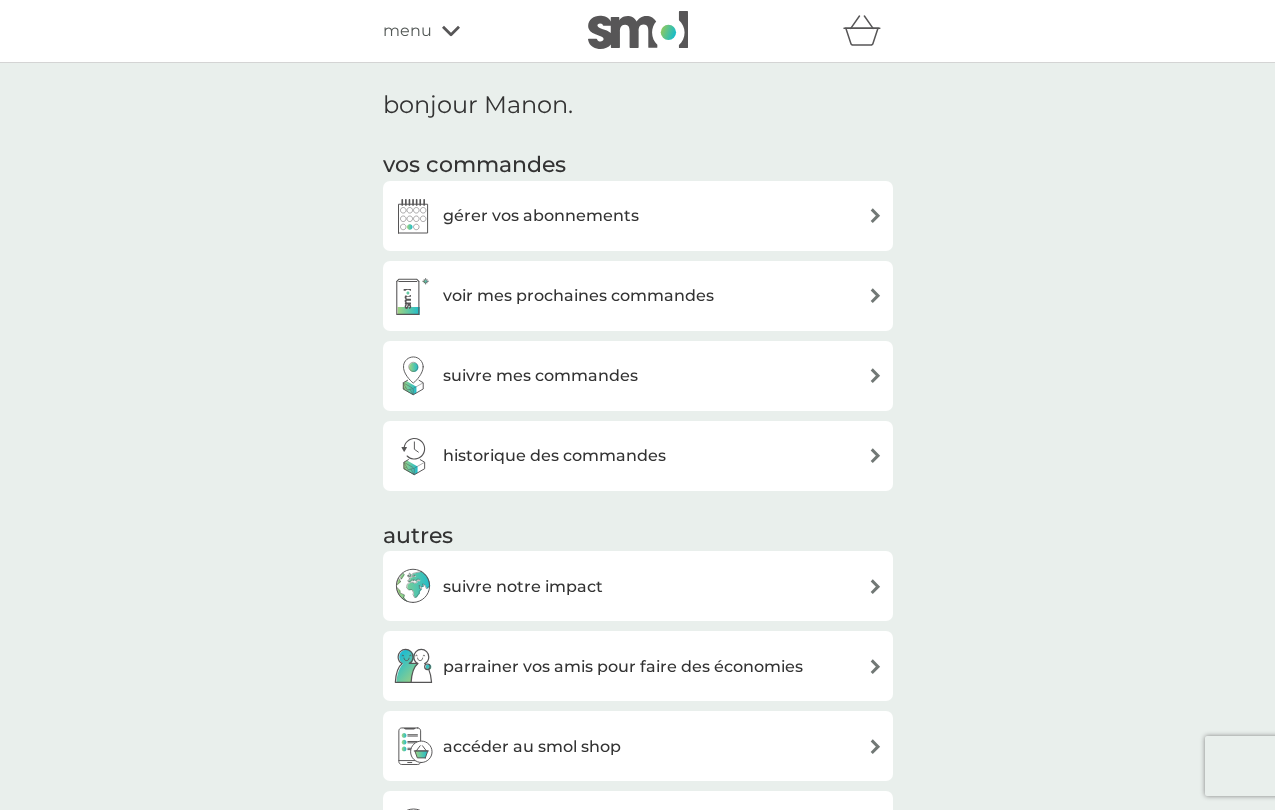 click on "ACTIVER LE CASHBACK" at bounding box center (150, 1950) 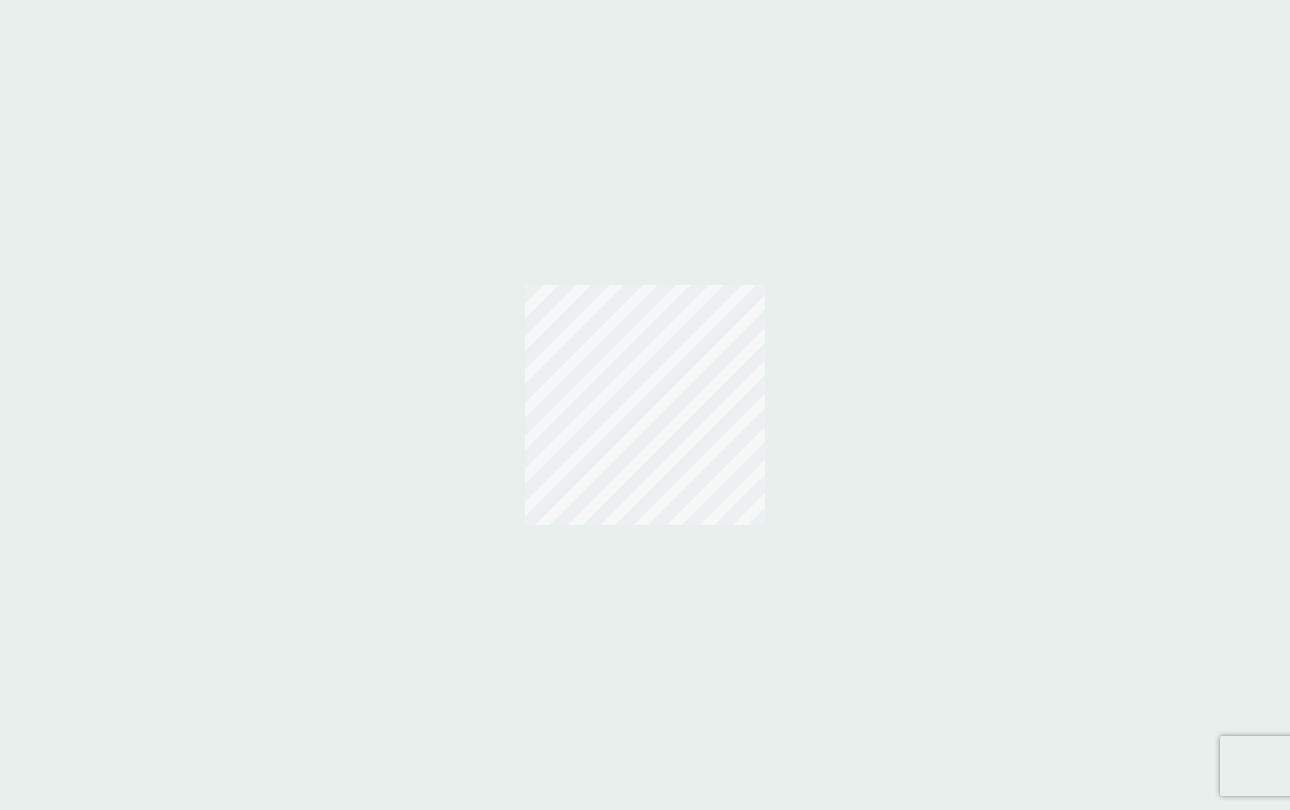 scroll, scrollTop: 0, scrollLeft: 0, axis: both 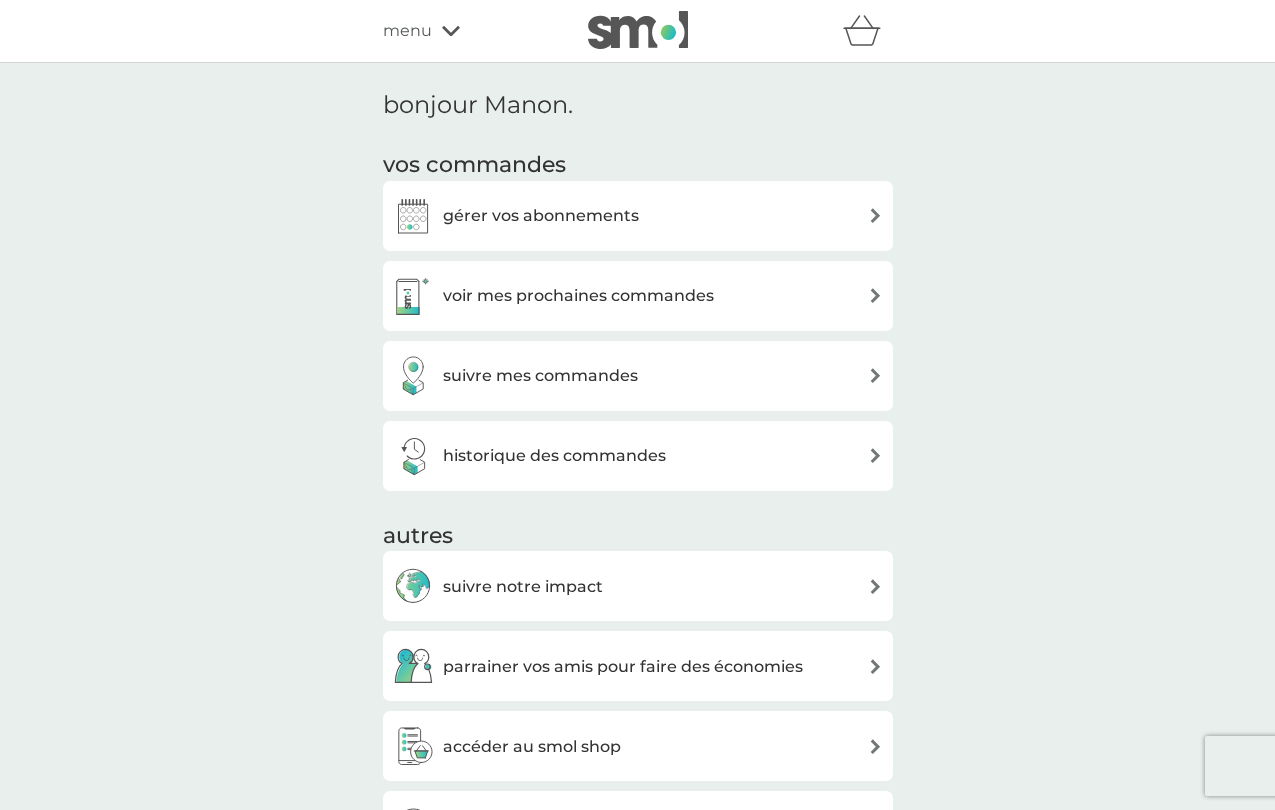 click on "gérer vos abonnements" at bounding box center (541, 216) 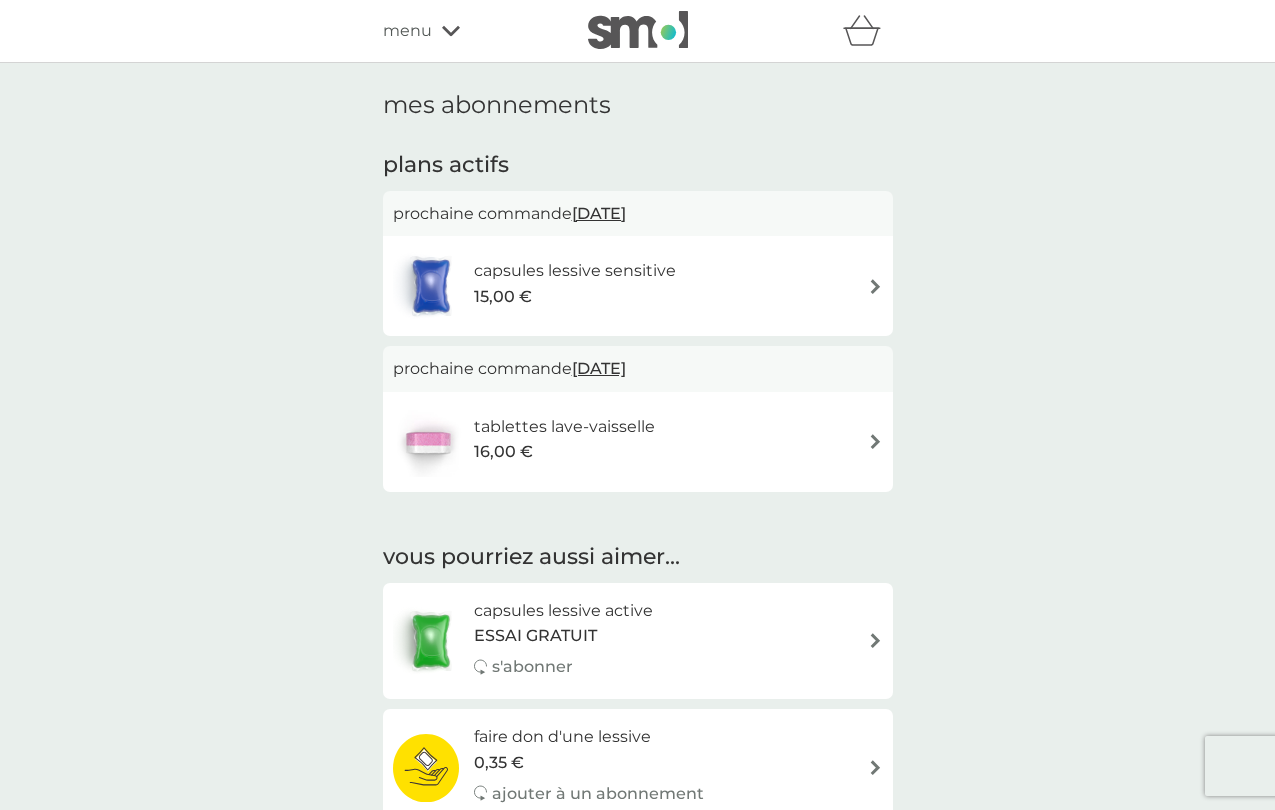 click on "tablettes lave-vaisselle 16,00 €" at bounding box center (638, 442) 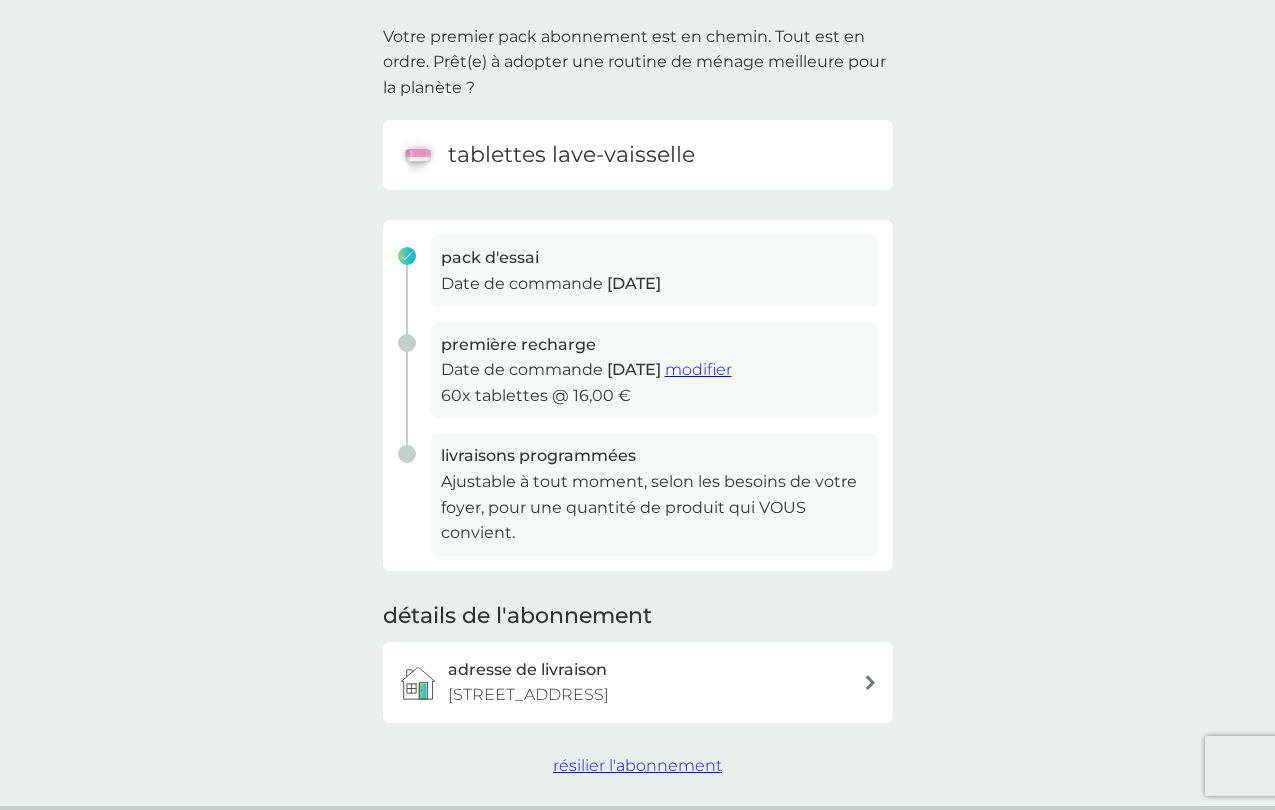 scroll, scrollTop: 0, scrollLeft: 0, axis: both 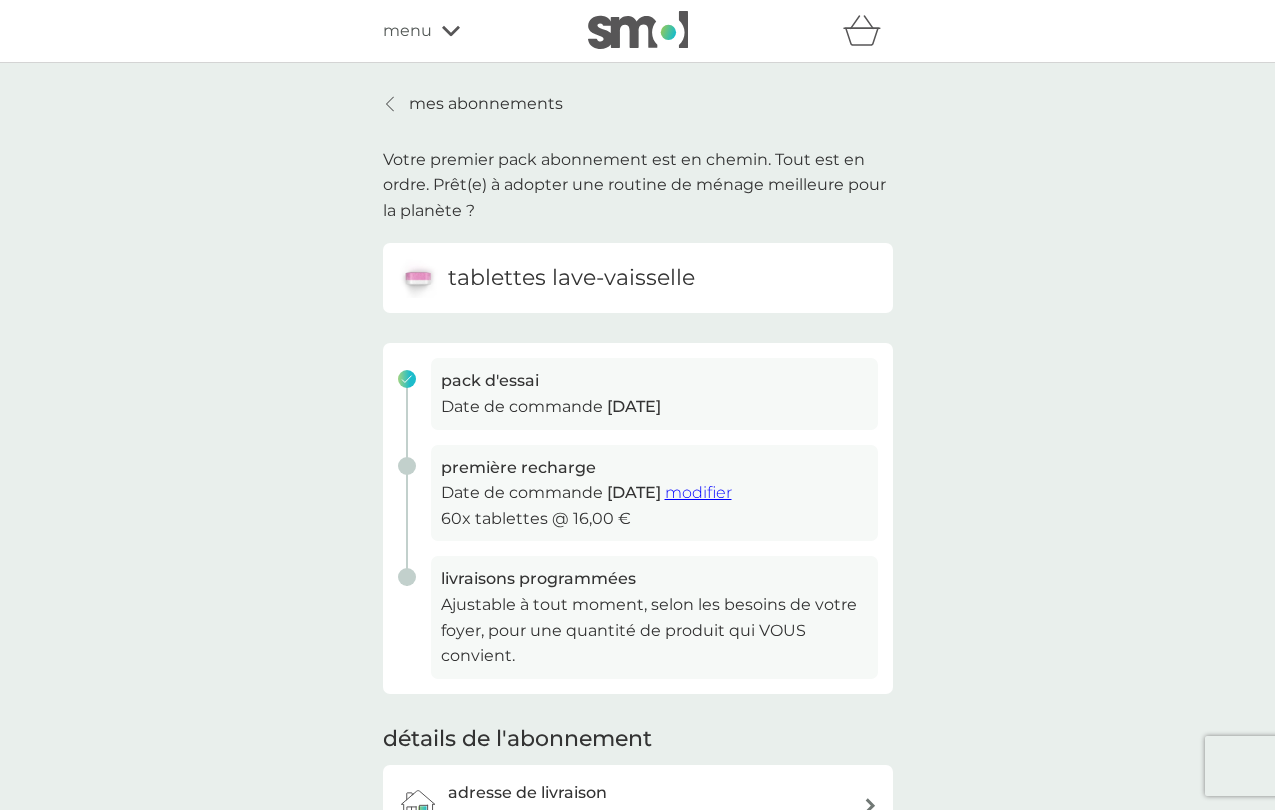 click on "modifier" at bounding box center [698, 492] 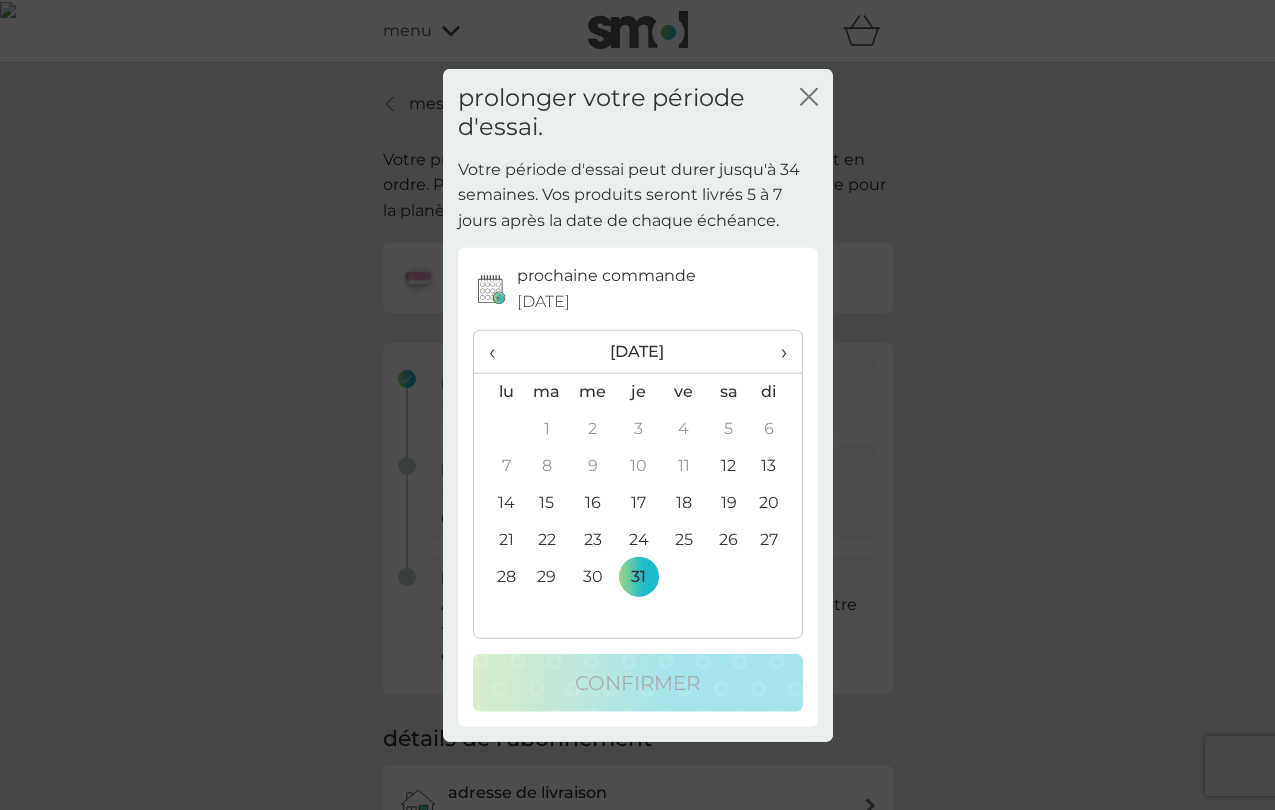 click on "12" at bounding box center [728, 465] 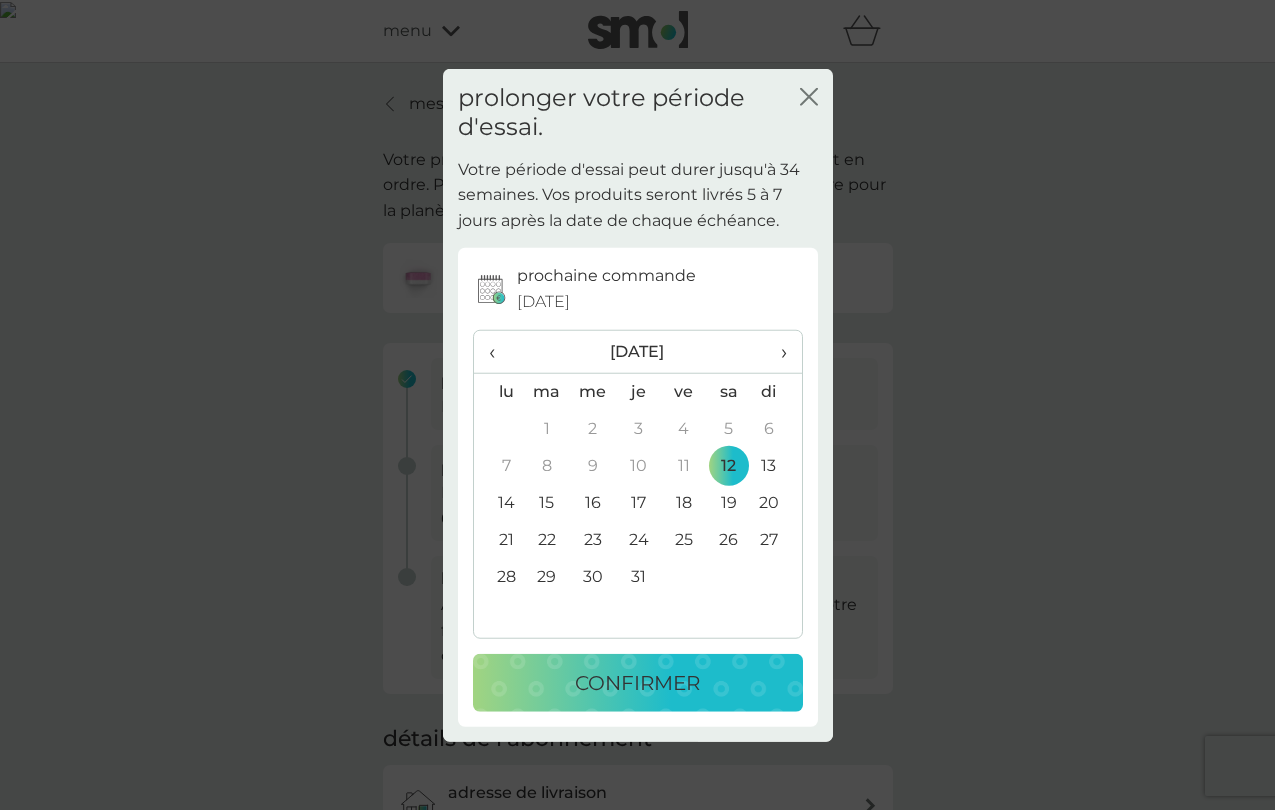 click on "confirmer" at bounding box center [638, 682] 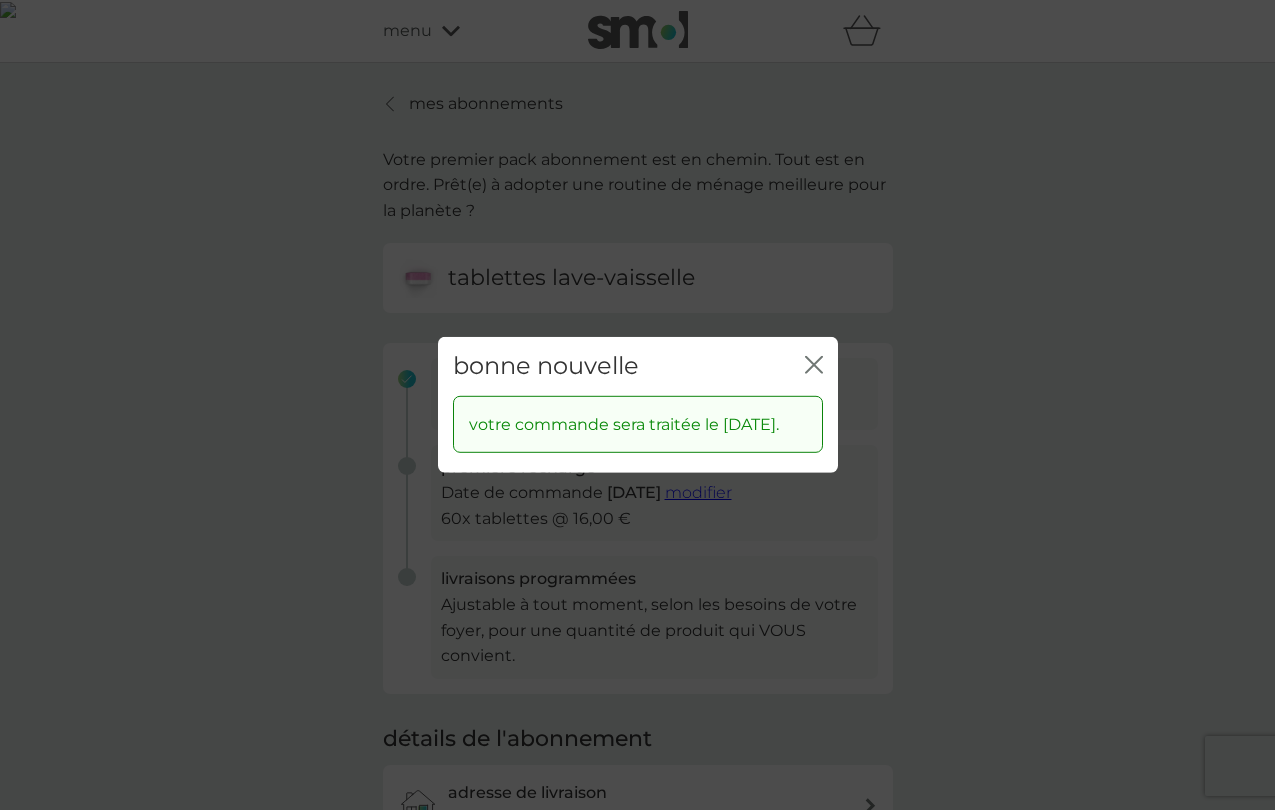 click on "bonne nouvelle fermer" at bounding box center [638, 366] 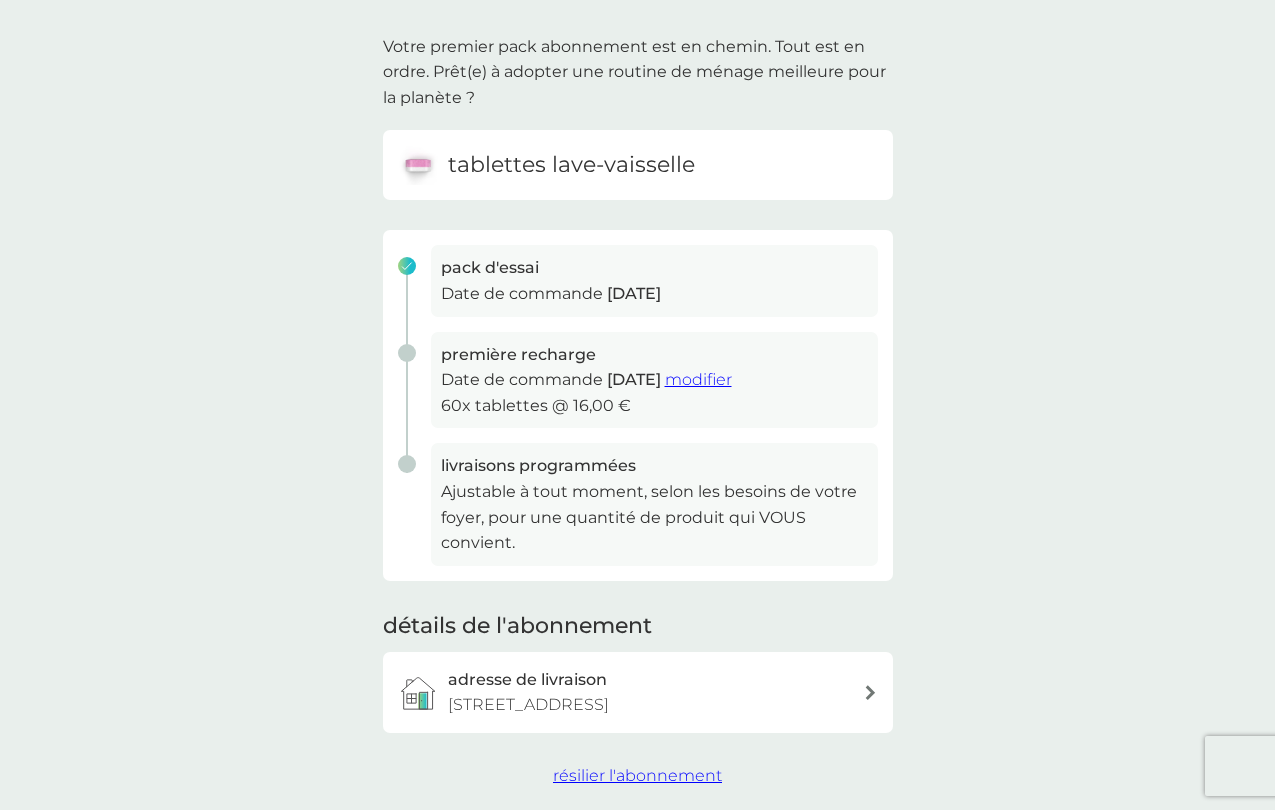 scroll, scrollTop: 0, scrollLeft: 0, axis: both 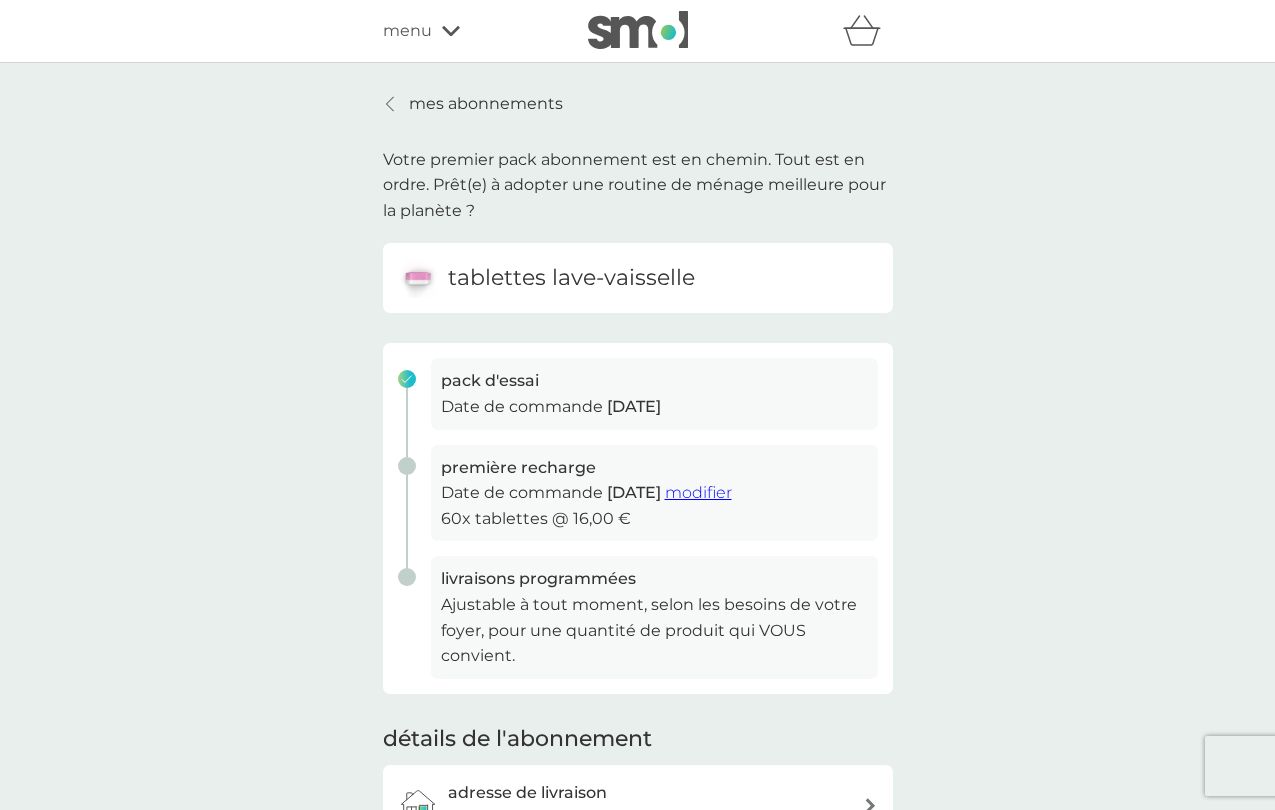click on "mes abonnements" at bounding box center (473, 104) 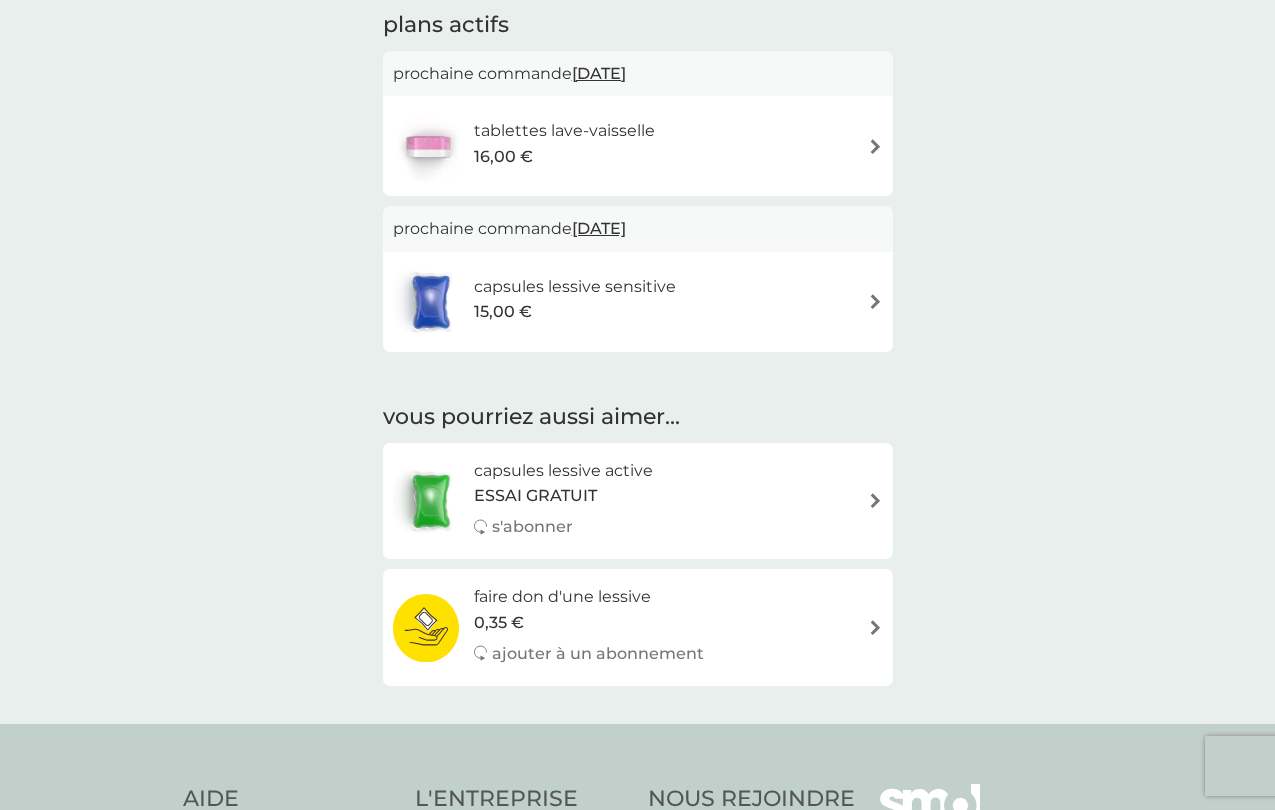 scroll, scrollTop: 155, scrollLeft: 0, axis: vertical 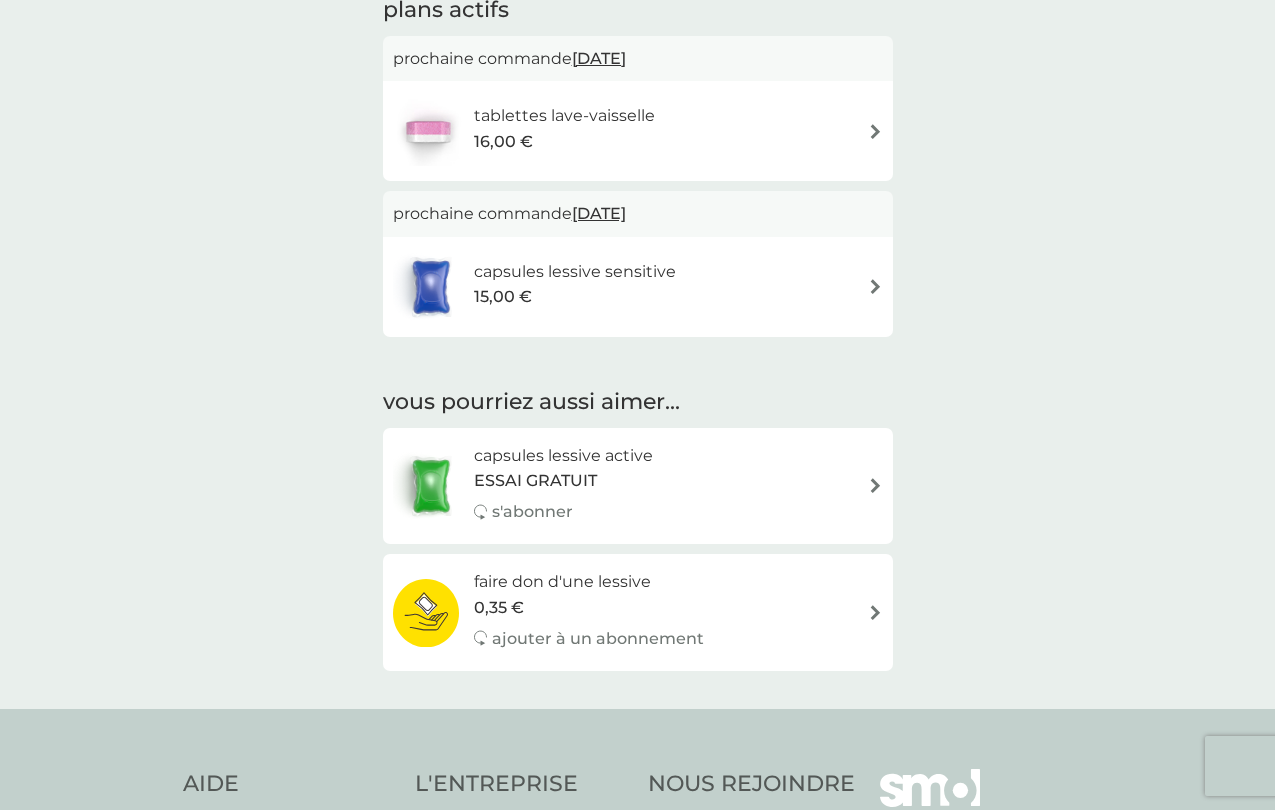 click on "capsules lessive sensitive 15,00 €" at bounding box center (638, 287) 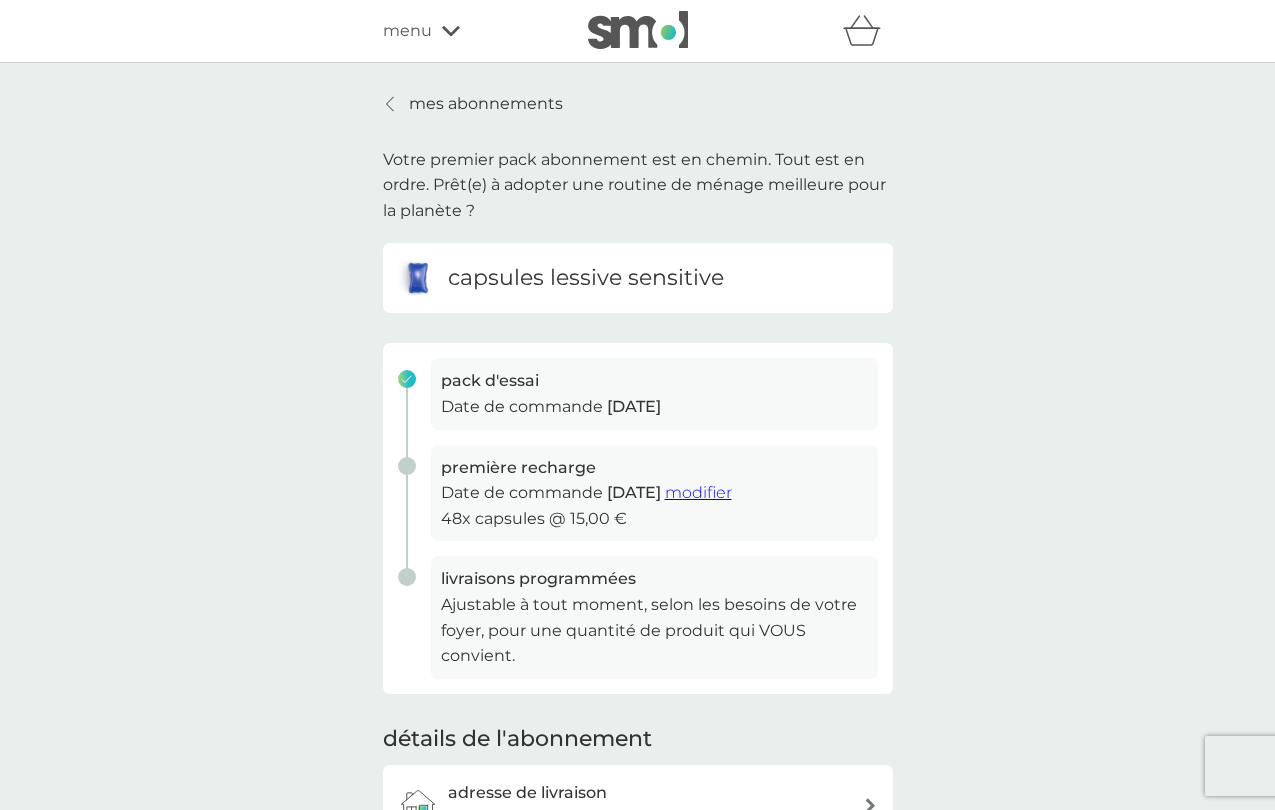click on "modifier" at bounding box center (698, 492) 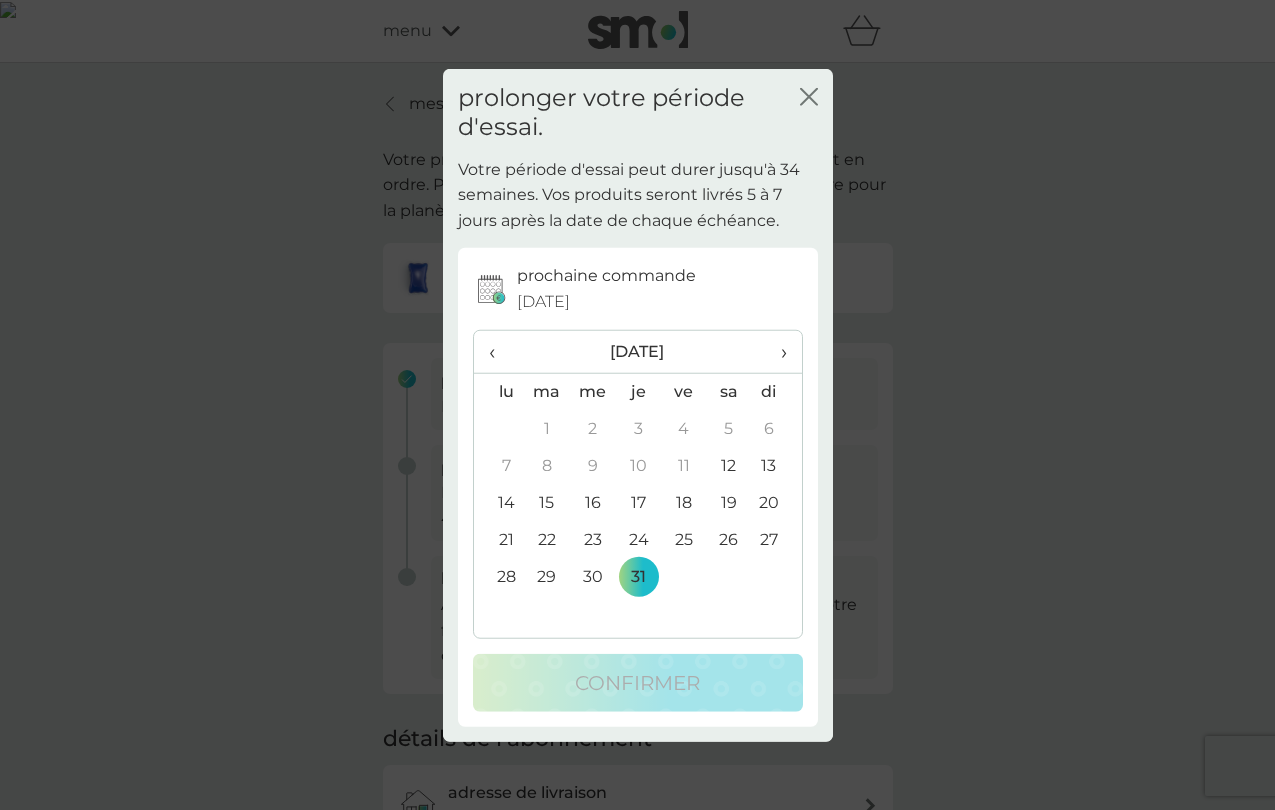 click on "fermer" 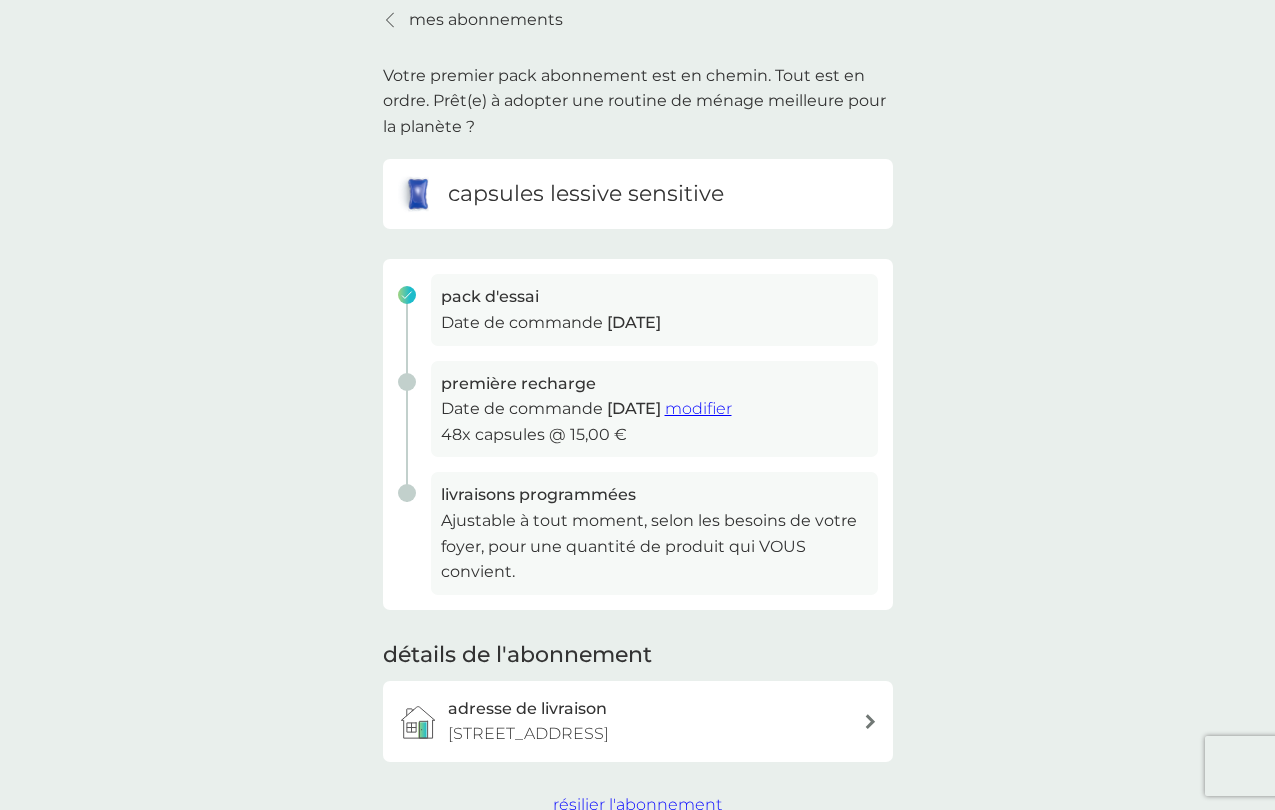scroll, scrollTop: 176, scrollLeft: 0, axis: vertical 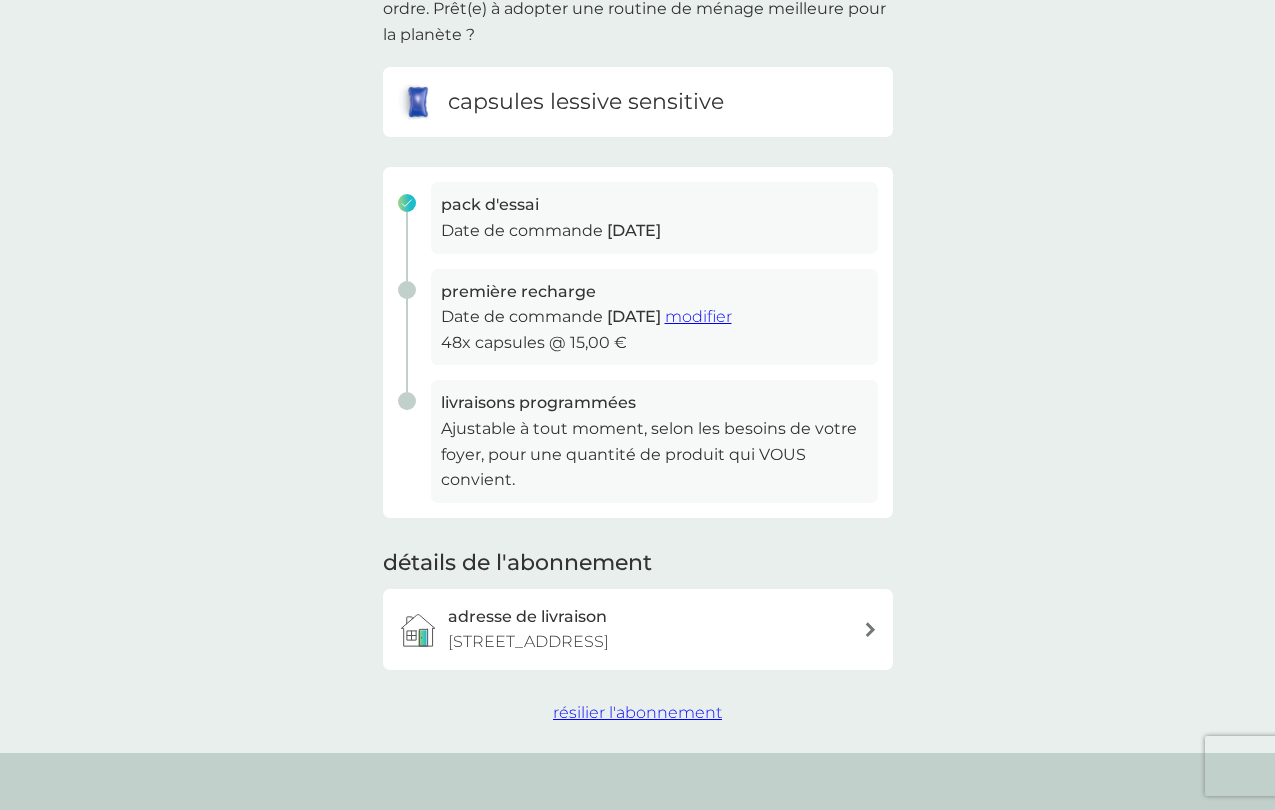 click on "résilier l'abonnement" at bounding box center [637, 712] 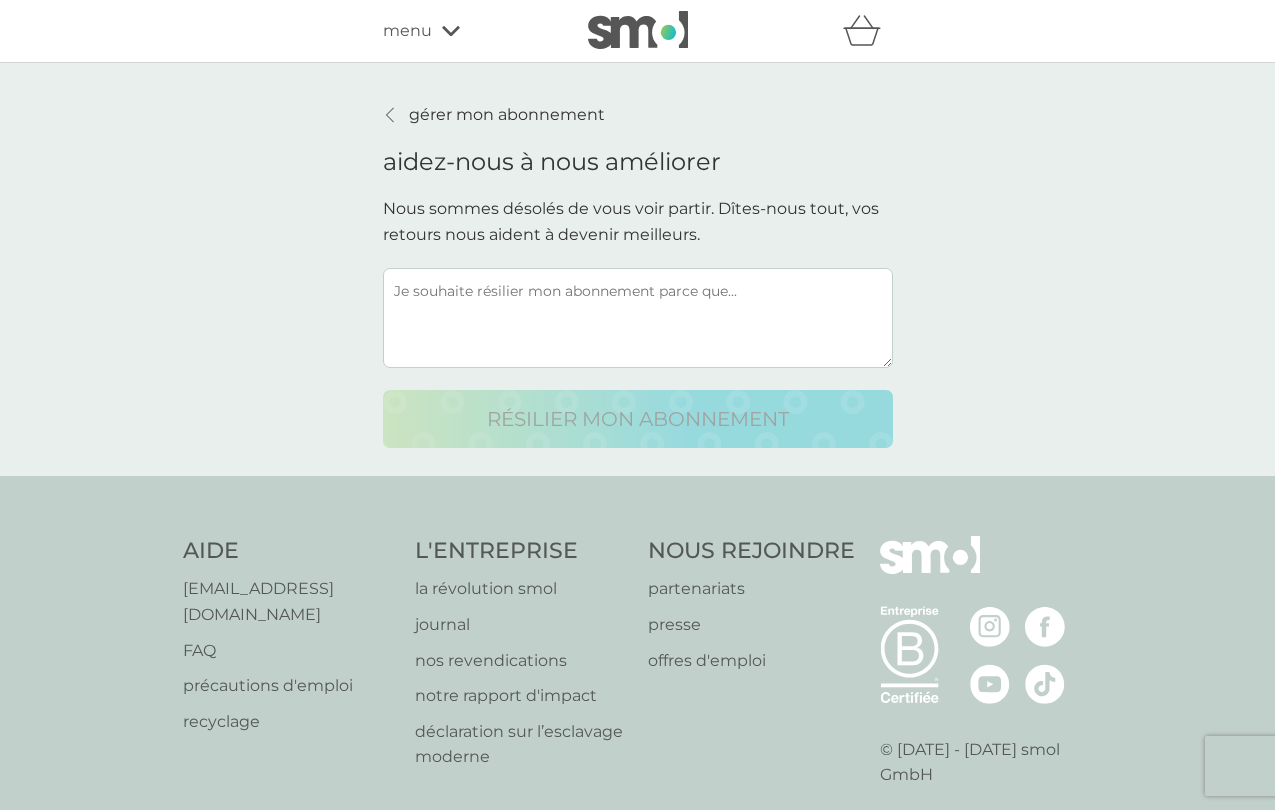 scroll, scrollTop: 0, scrollLeft: 0, axis: both 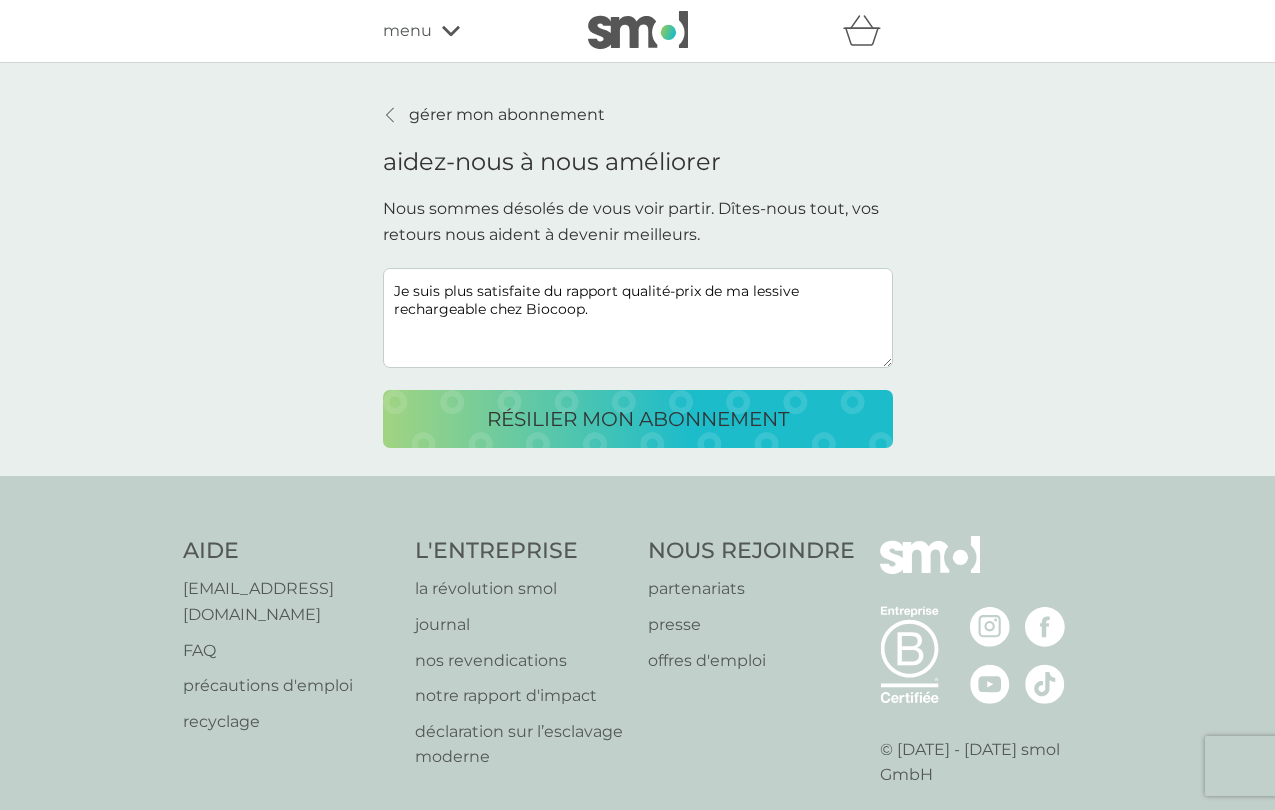 type on "Je suis plus satisfaite du rapport qualité-prix de ma lessive rechargeable chez Biocoop." 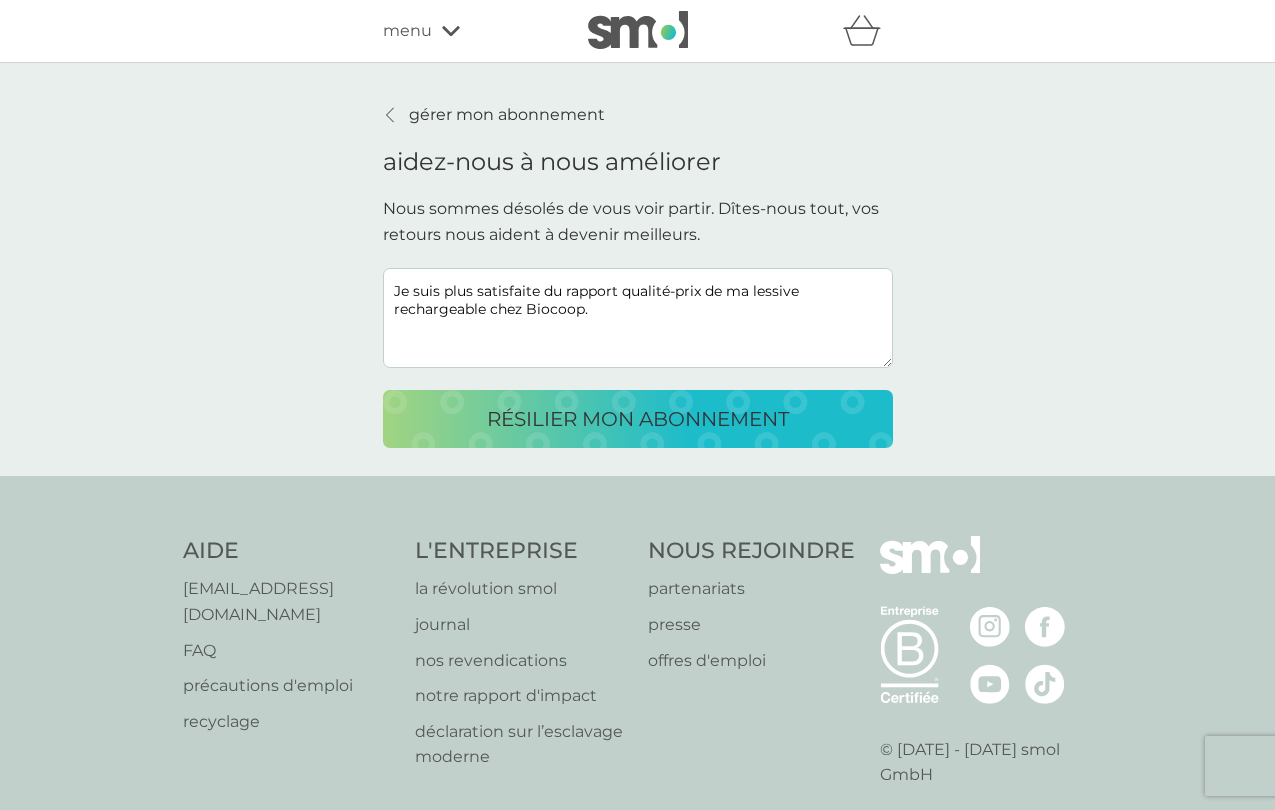 click on "résilier mon abonnement" at bounding box center (638, 419) 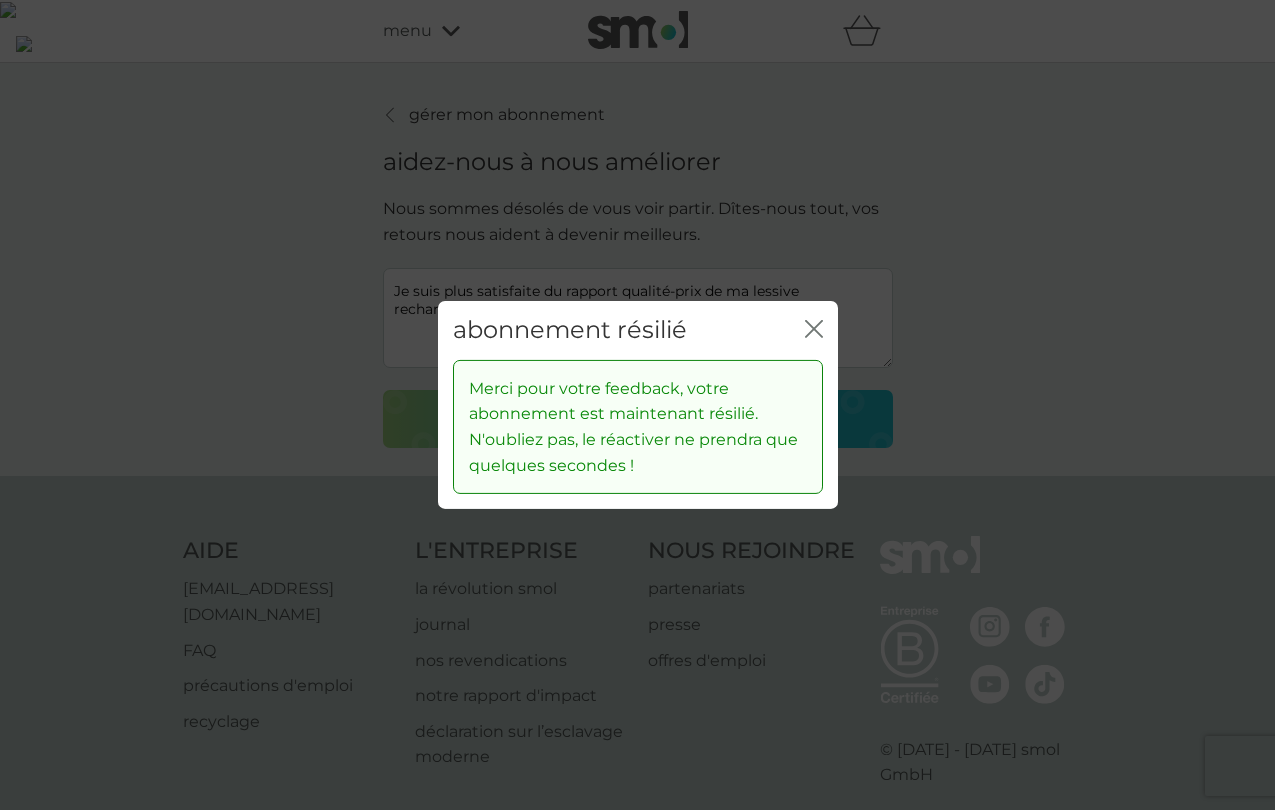 click on "CONFIRMER LE CASHBACK" at bounding box center [150, 177] 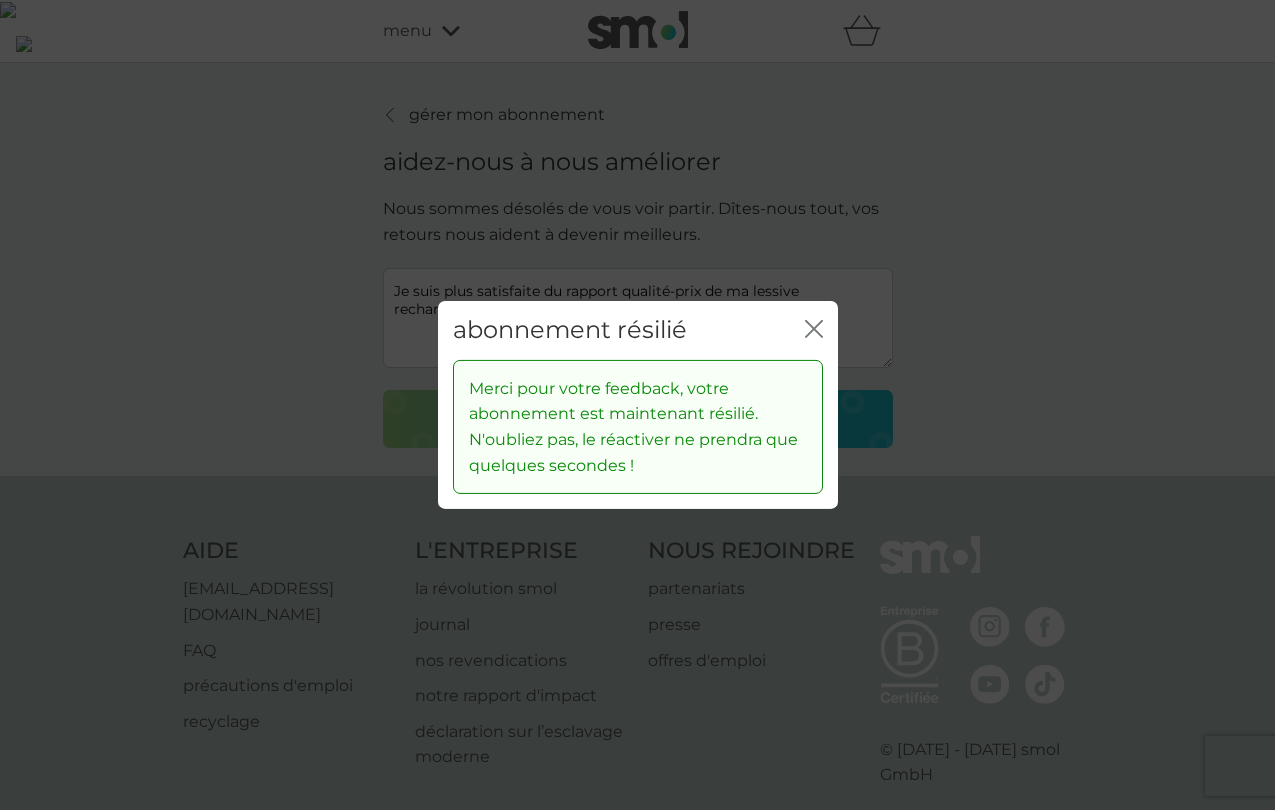 scroll, scrollTop: 0, scrollLeft: 0, axis: both 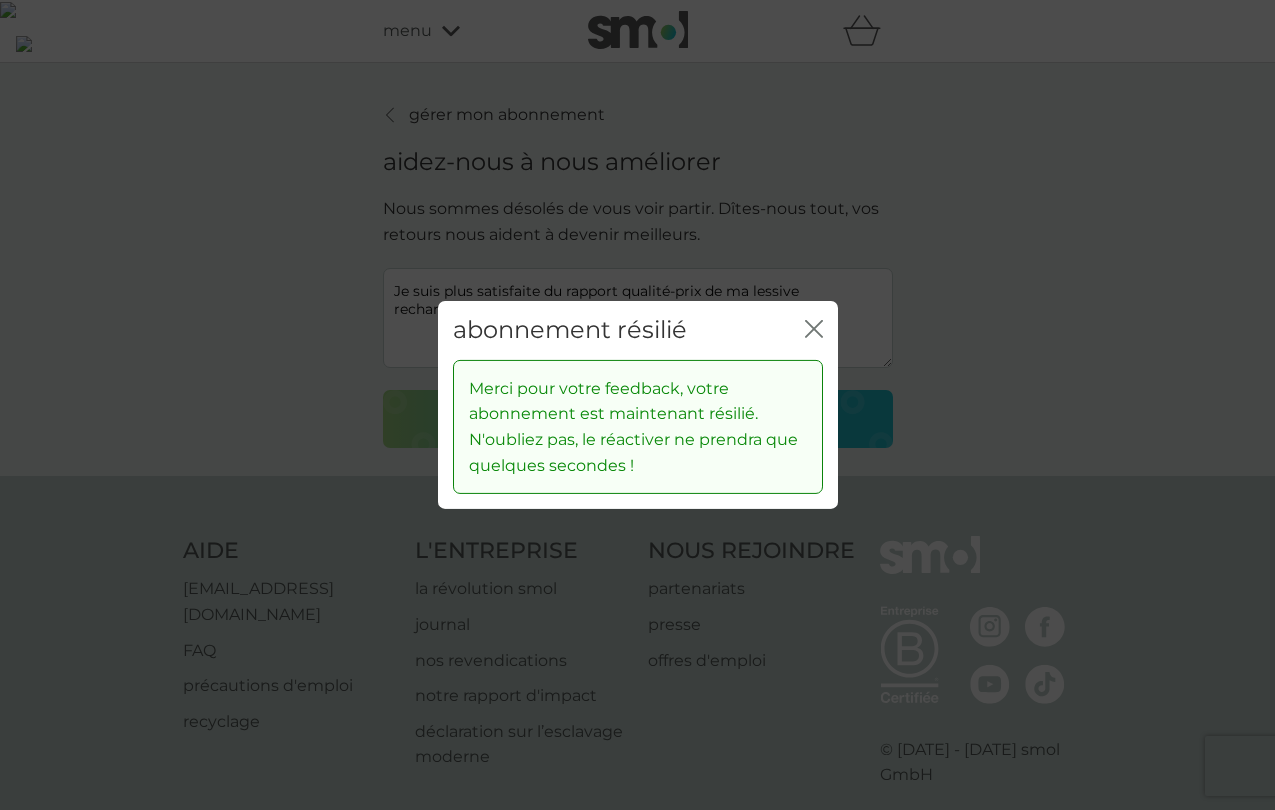 click on "fermer" 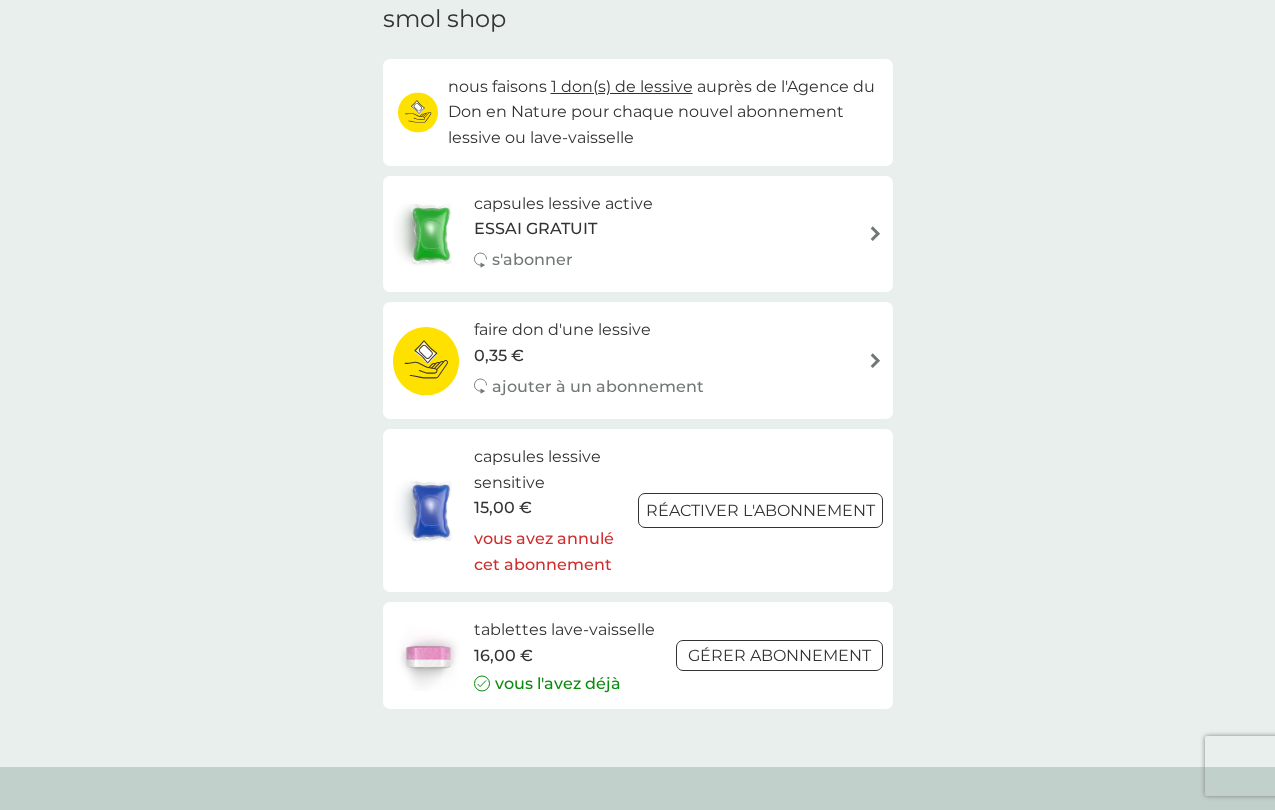 scroll, scrollTop: 120, scrollLeft: 0, axis: vertical 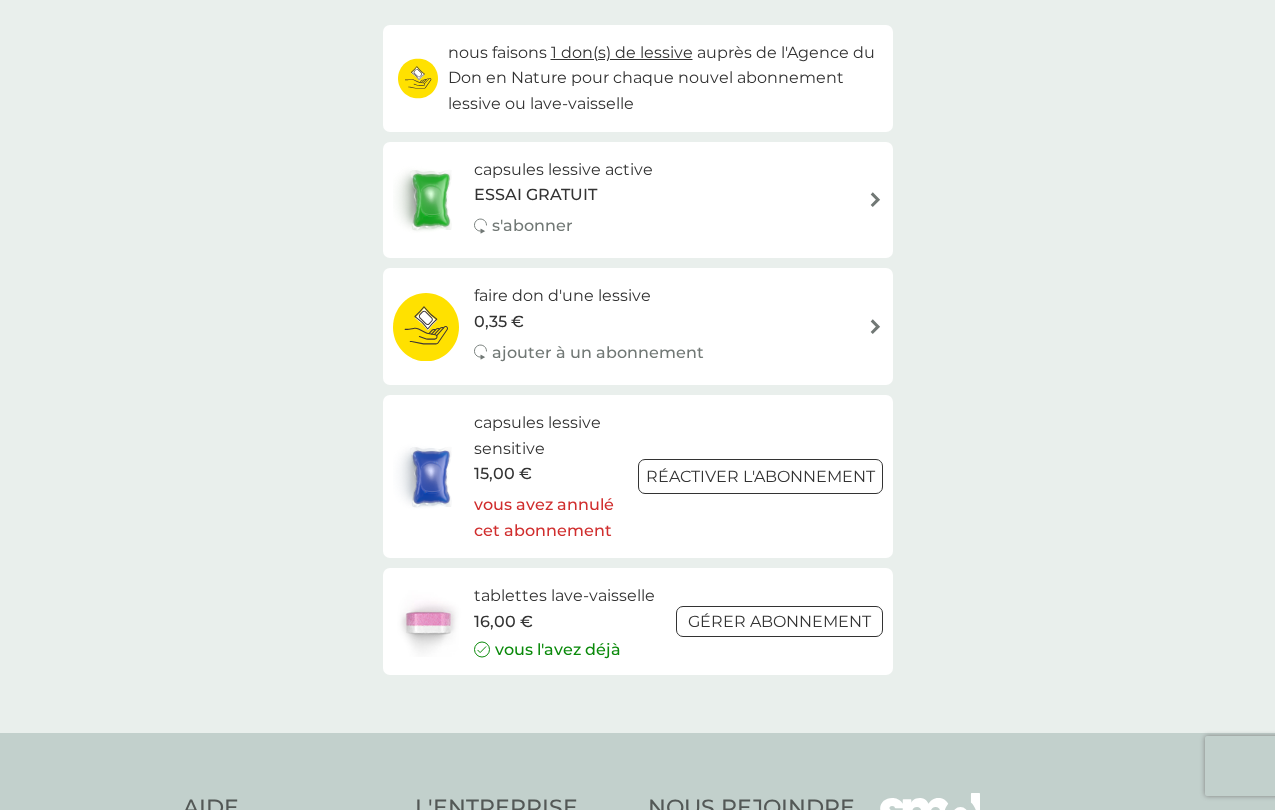 click on "Gérer abonnement" at bounding box center [779, 621] 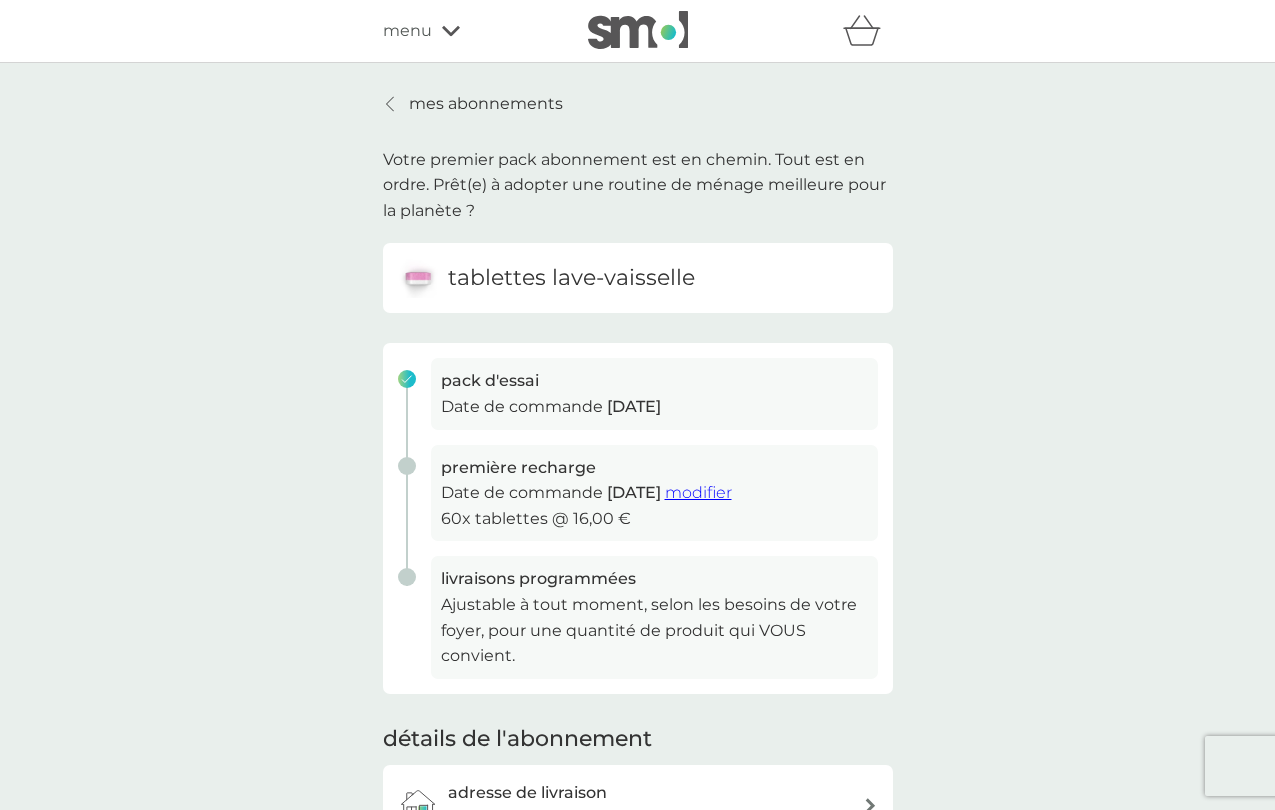 scroll, scrollTop: 0, scrollLeft: 0, axis: both 